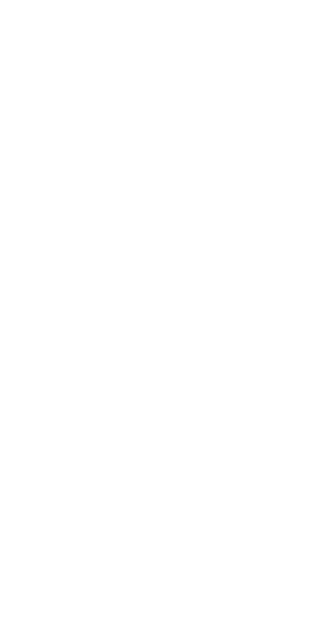scroll, scrollTop: 0, scrollLeft: 0, axis: both 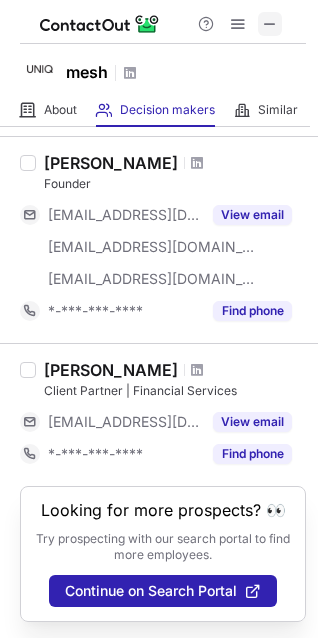click at bounding box center (270, 24) 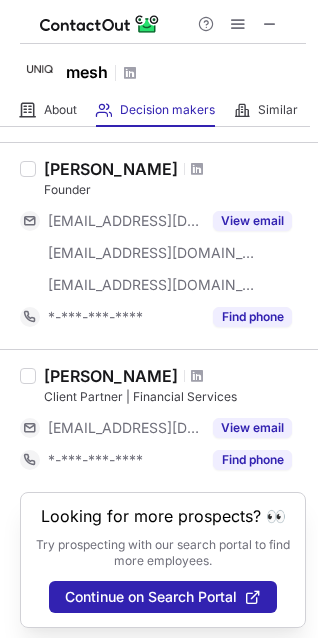 scroll, scrollTop: 1621, scrollLeft: 0, axis: vertical 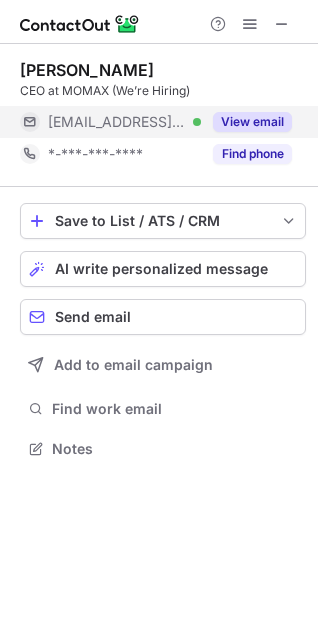 click on "View email" at bounding box center [252, 122] 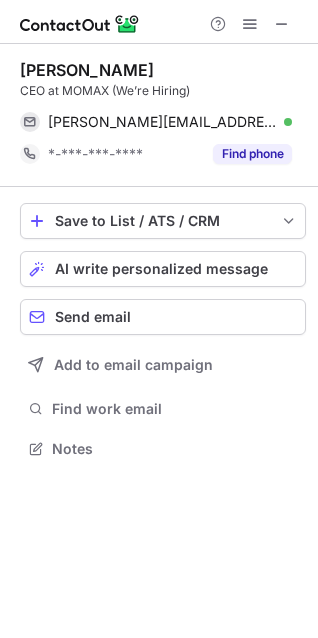 click on "John Cheng" at bounding box center (163, 70) 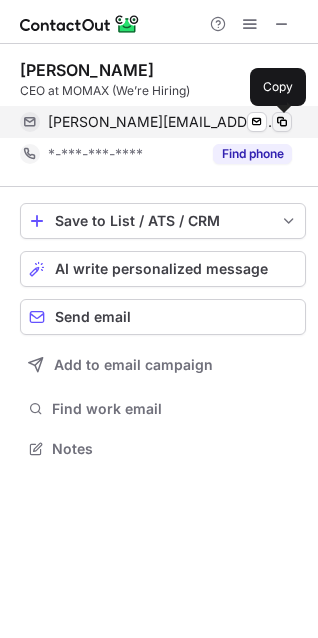 click at bounding box center (282, 122) 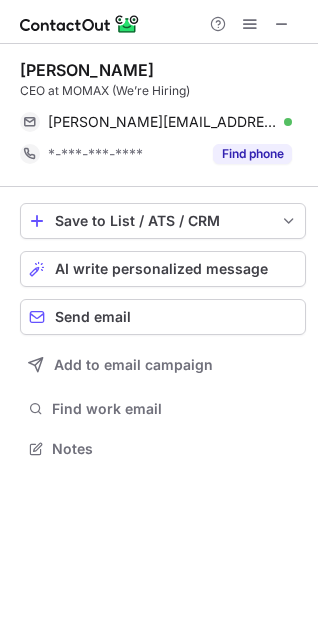 scroll, scrollTop: 9, scrollLeft: 9, axis: both 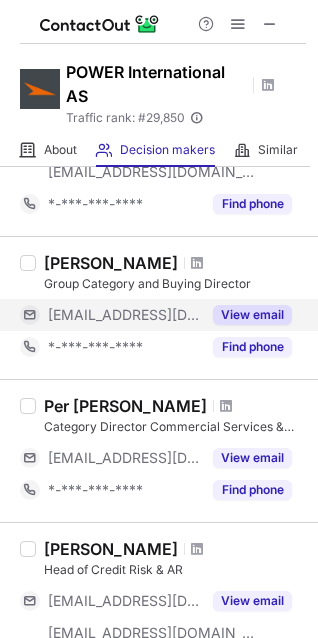 click on "View email" at bounding box center (252, 315) 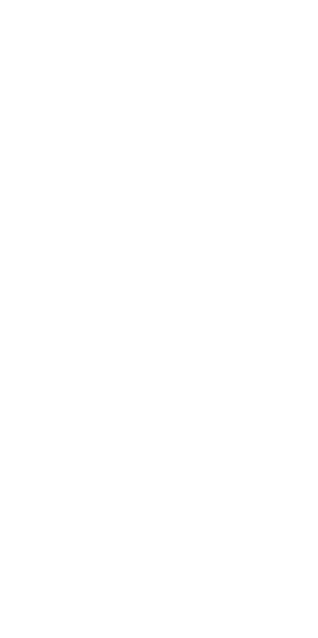 scroll, scrollTop: 0, scrollLeft: 0, axis: both 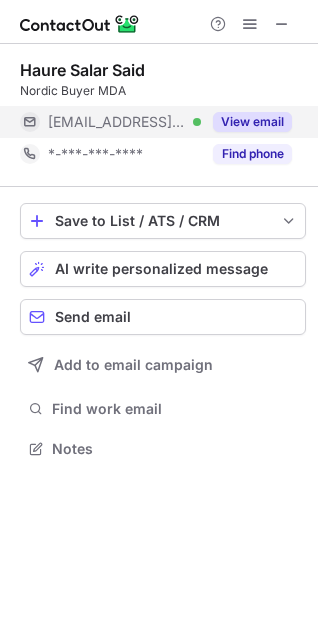 click on "View email" at bounding box center (252, 122) 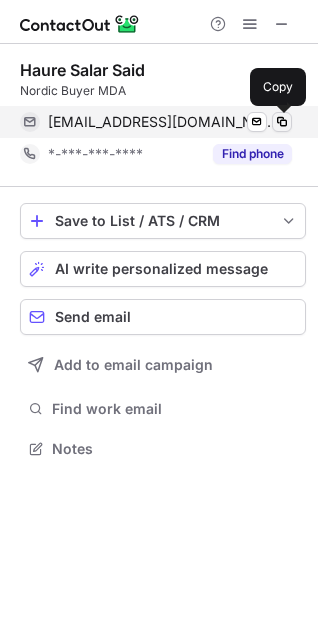 click at bounding box center [282, 122] 